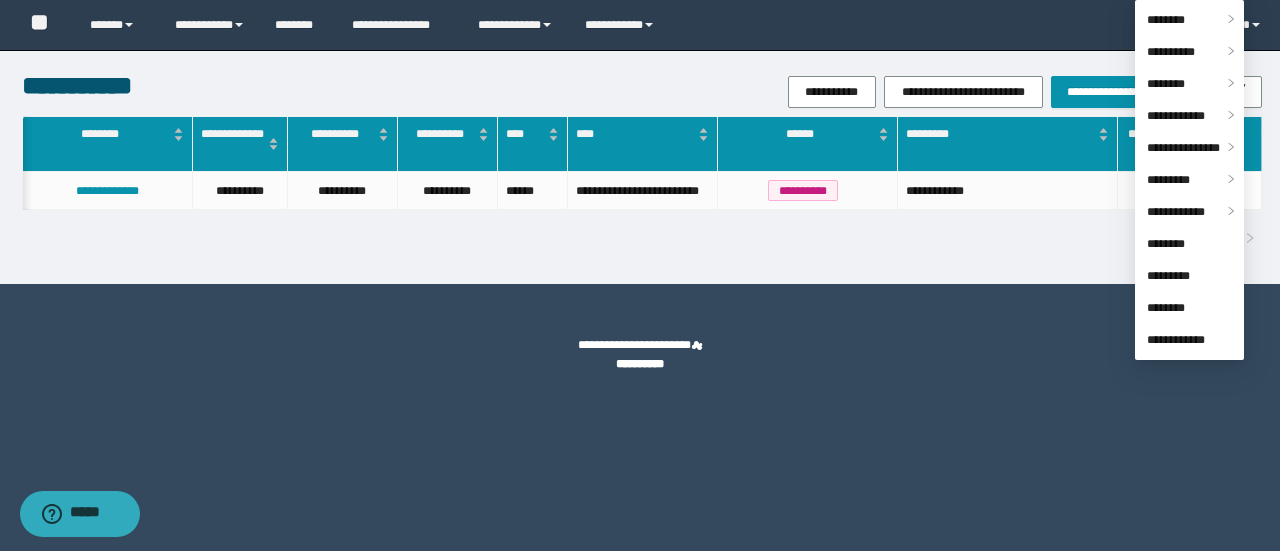 scroll, scrollTop: 0, scrollLeft: 0, axis: both 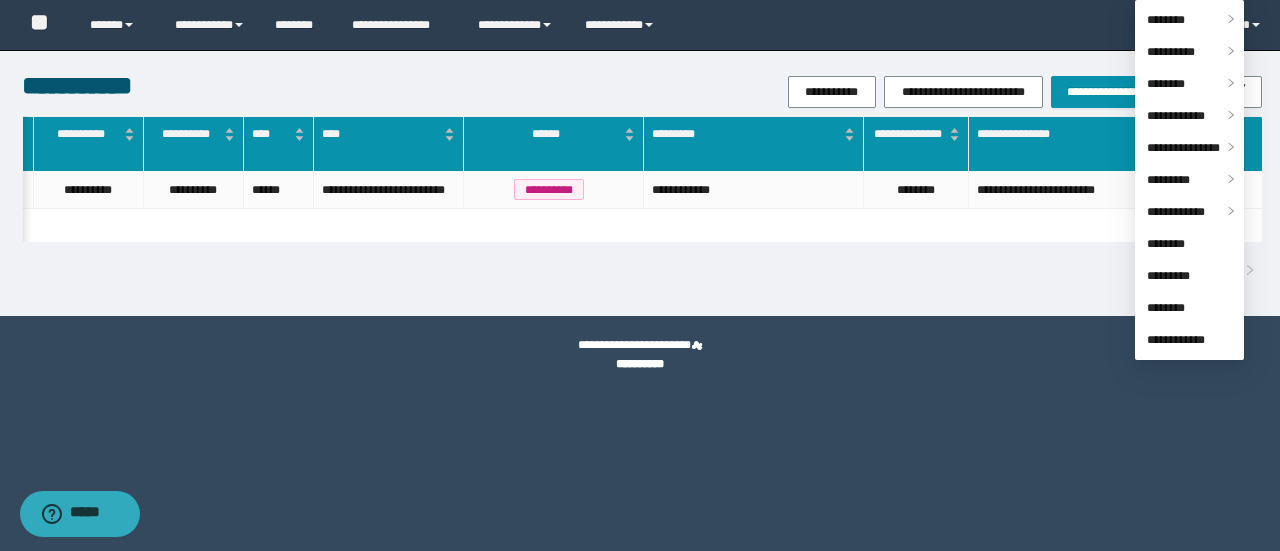 drag, startPoint x: 1250, startPoint y: 359, endPoint x: 1262, endPoint y: 201, distance: 158.45505 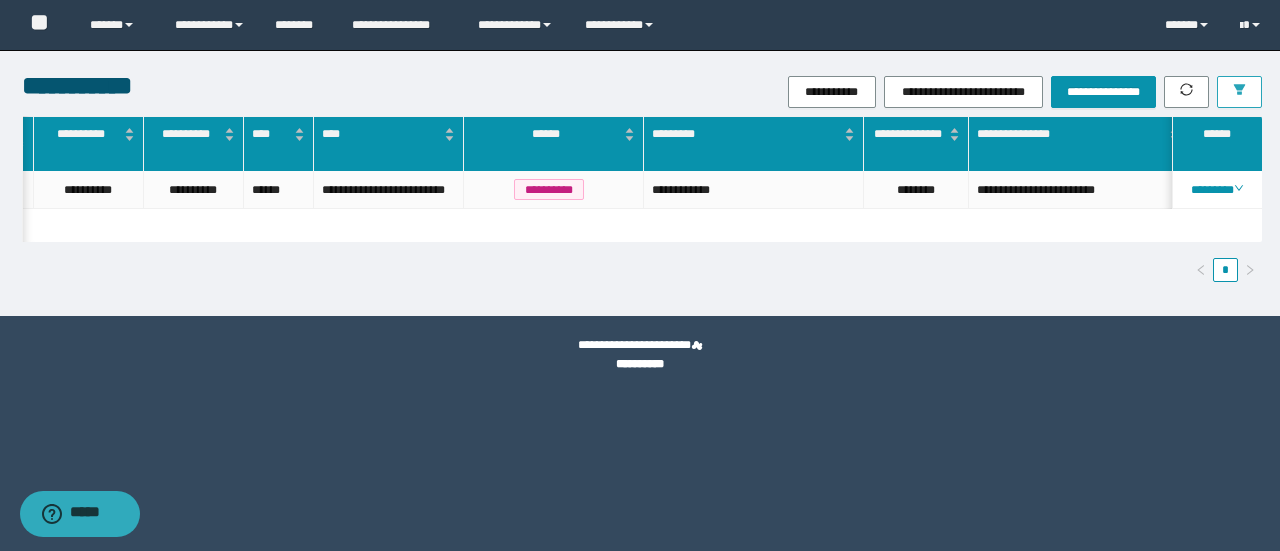 click 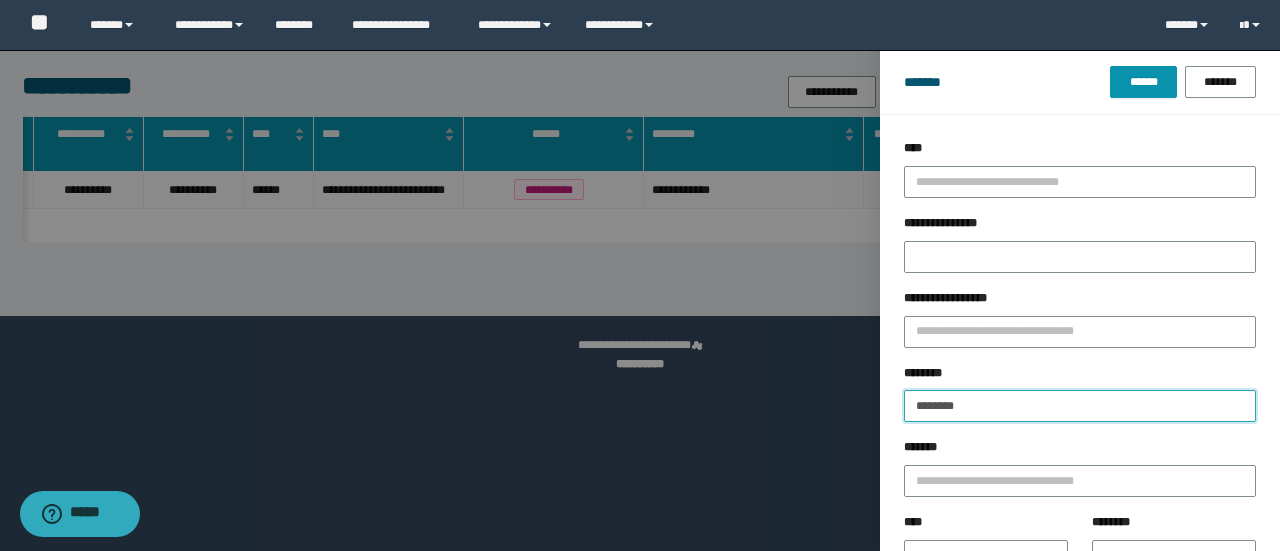 drag, startPoint x: 720, startPoint y: 379, endPoint x: 1002, endPoint y: 391, distance: 282.25522 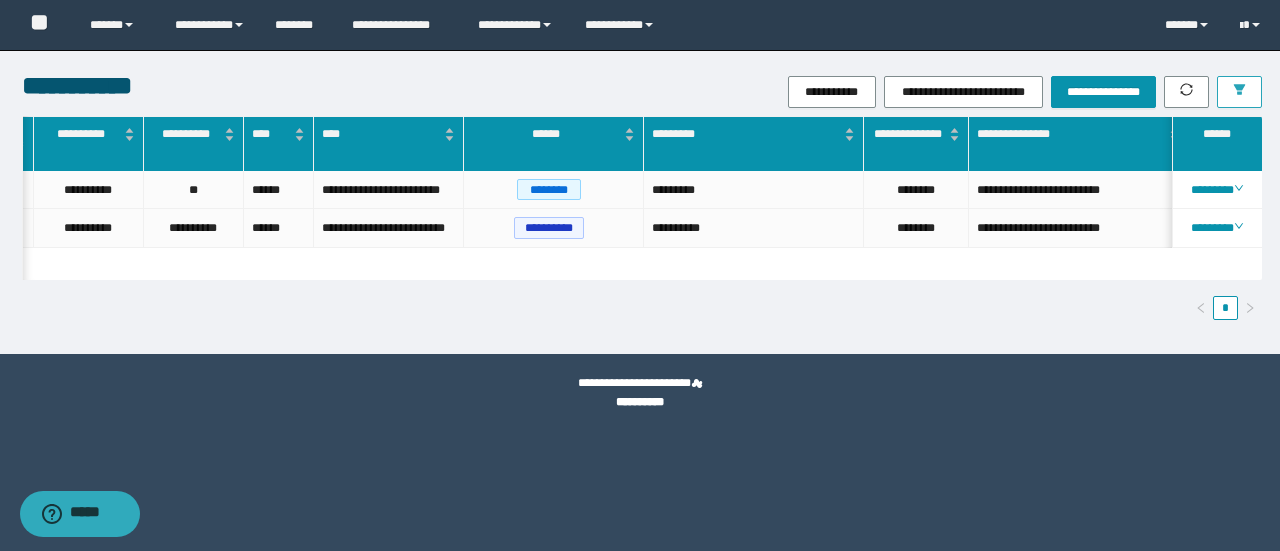 scroll, scrollTop: 0, scrollLeft: 534, axis: horizontal 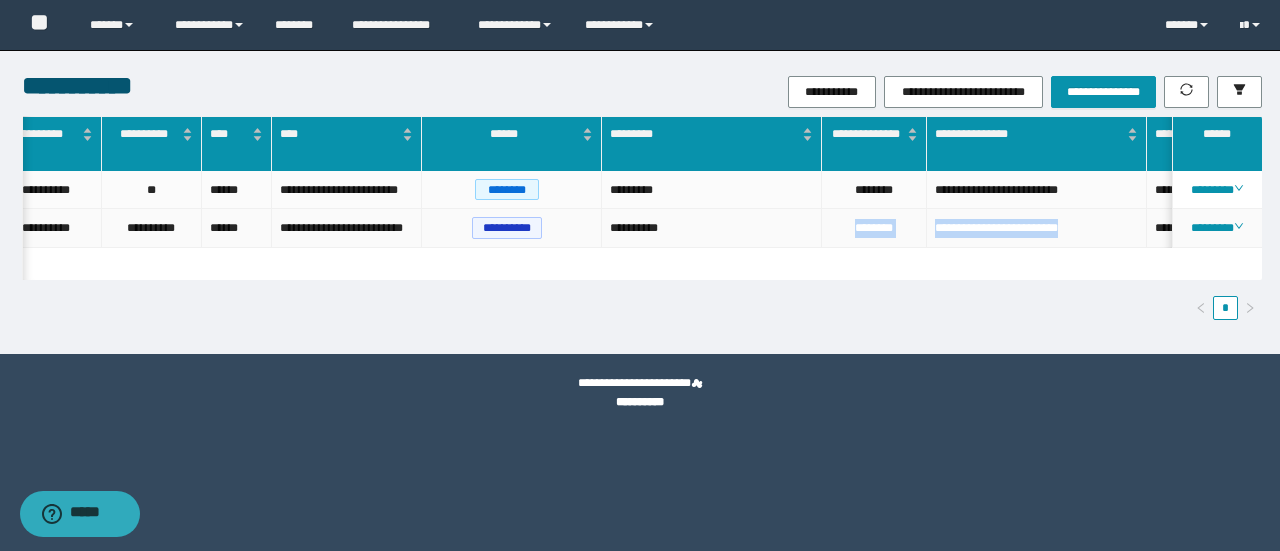 drag, startPoint x: 948, startPoint y: 229, endPoint x: 1100, endPoint y: 235, distance: 152.11838 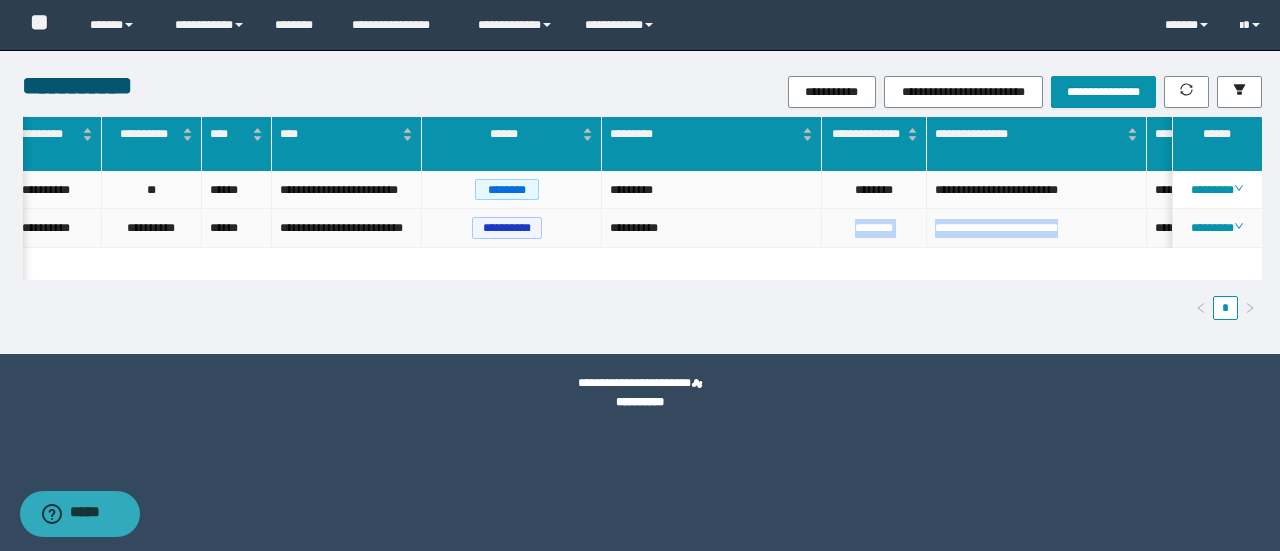 copy on "**********" 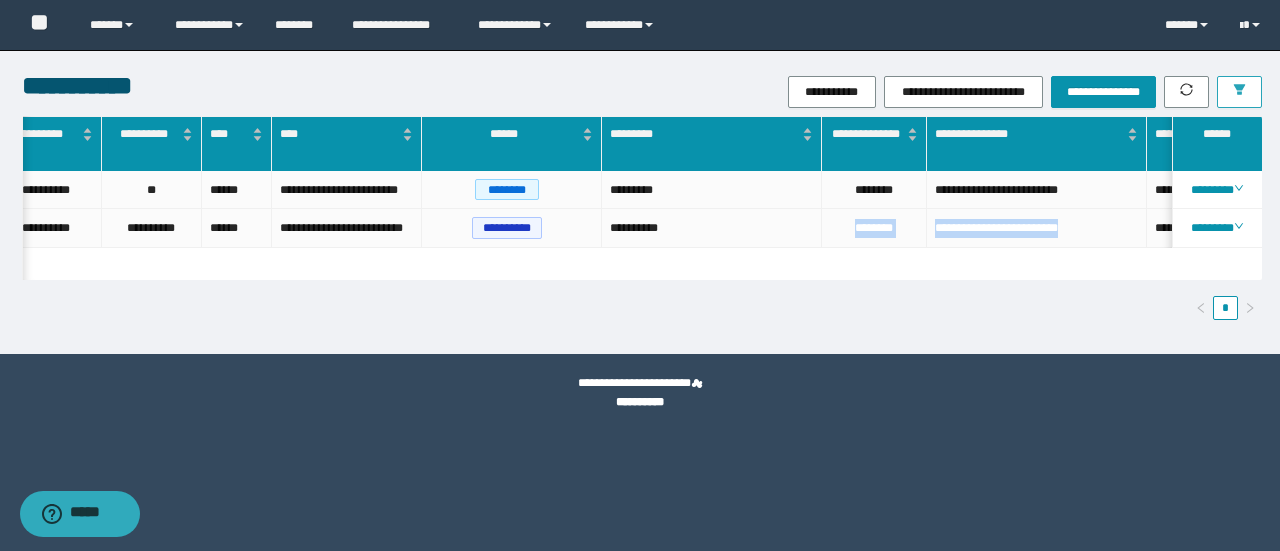 click at bounding box center [1239, 92] 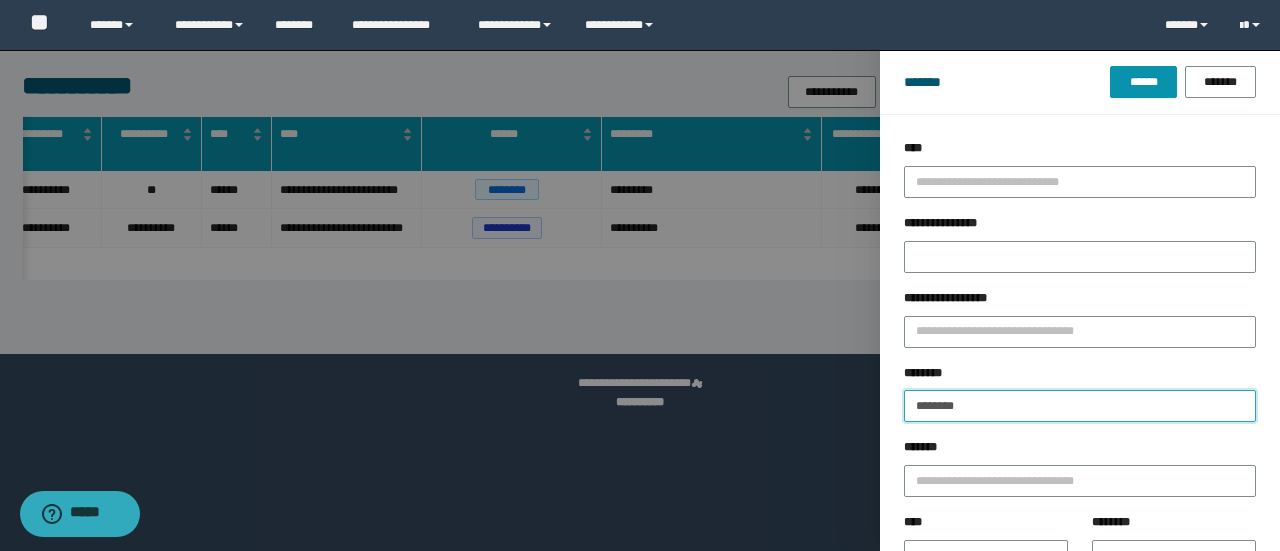 click on "**********" at bounding box center (640, 275) 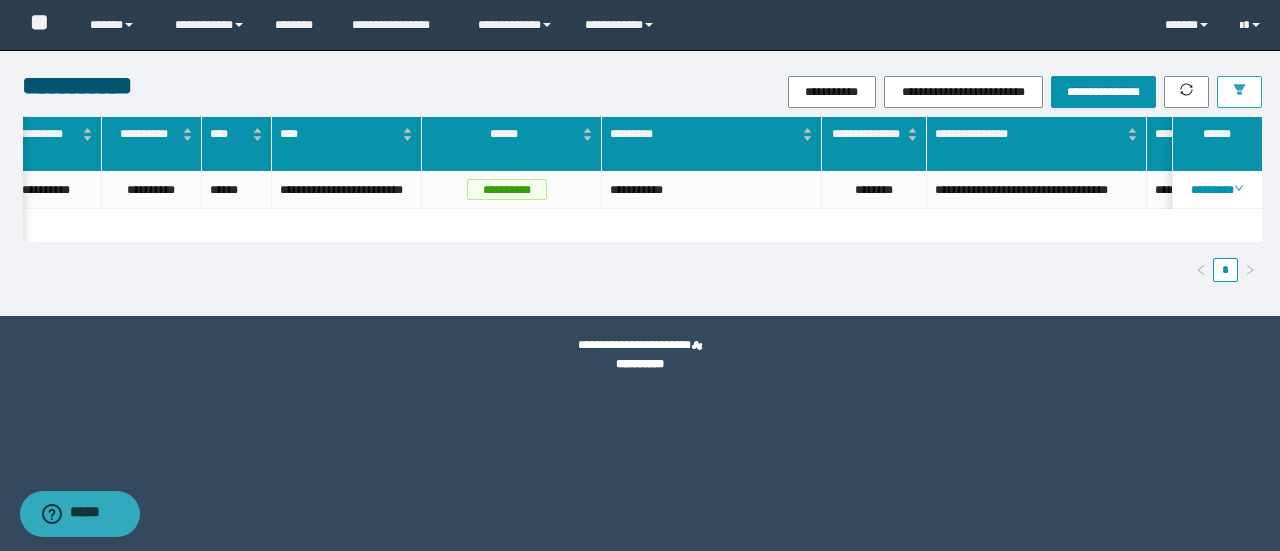 click at bounding box center (1239, 92) 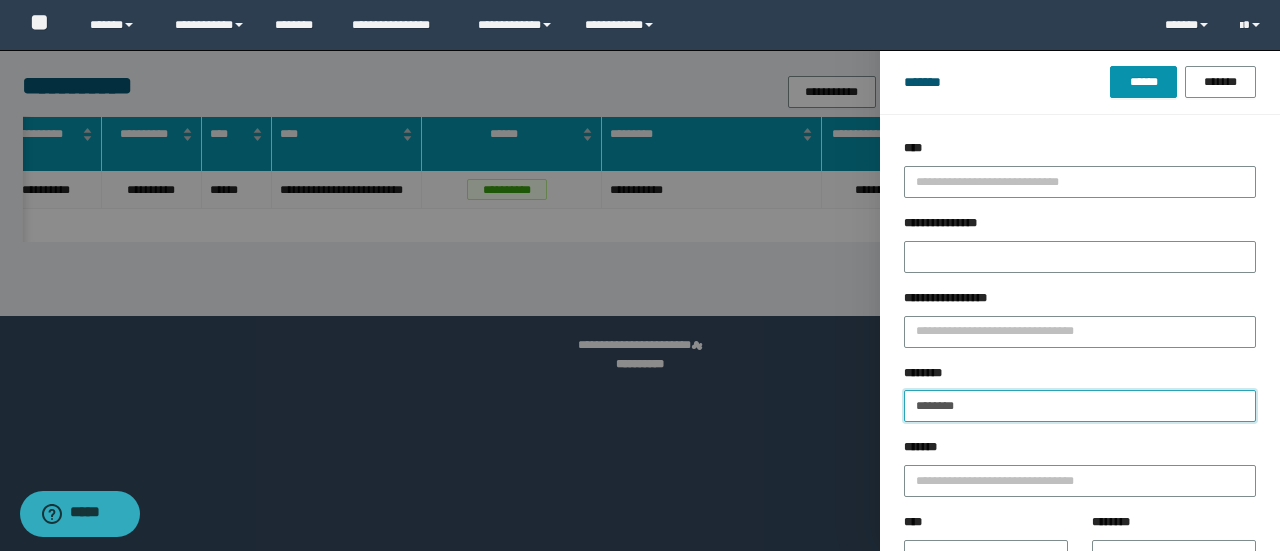 click on "**********" at bounding box center [640, 275] 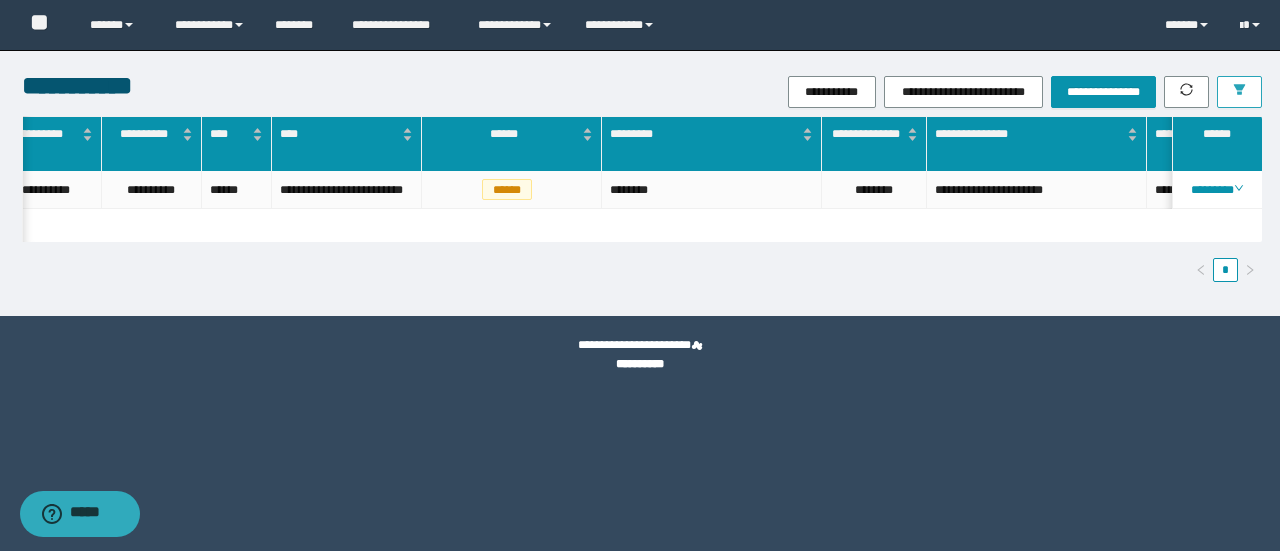 scroll, scrollTop: 0, scrollLeft: 763, axis: horizontal 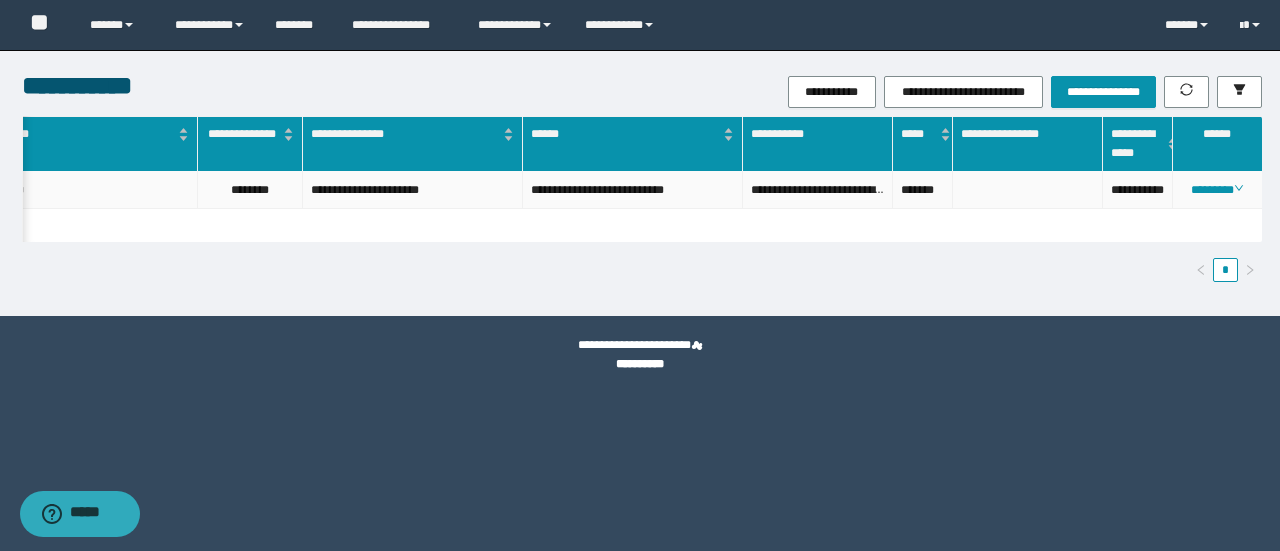 click on "**********" at bounding box center [1138, 190] 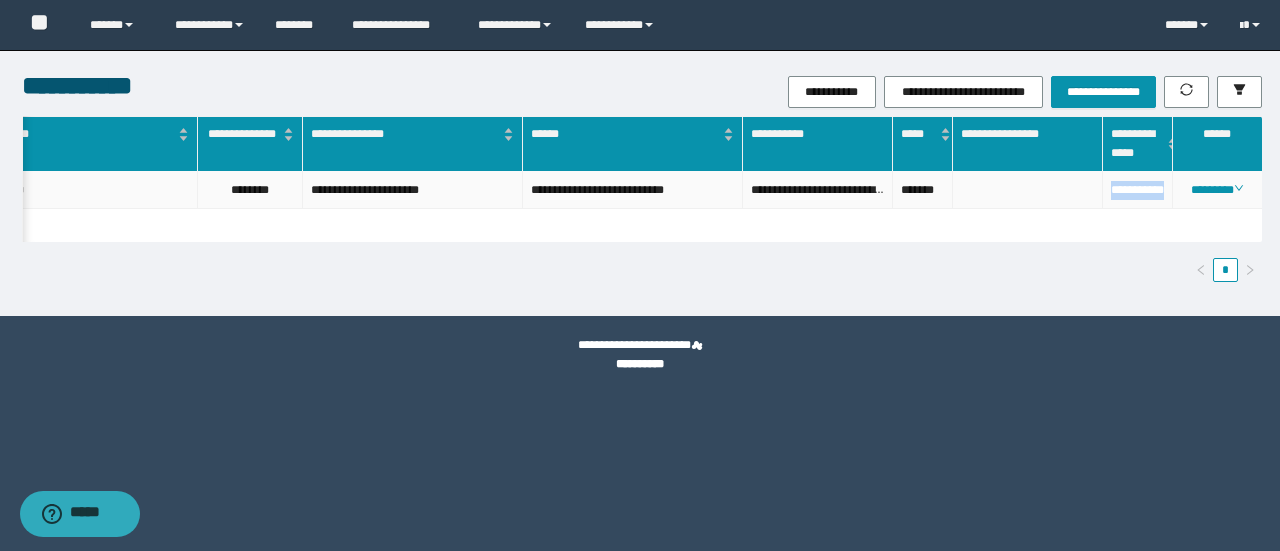 drag, startPoint x: 1129, startPoint y: 194, endPoint x: 1120, endPoint y: 206, distance: 15 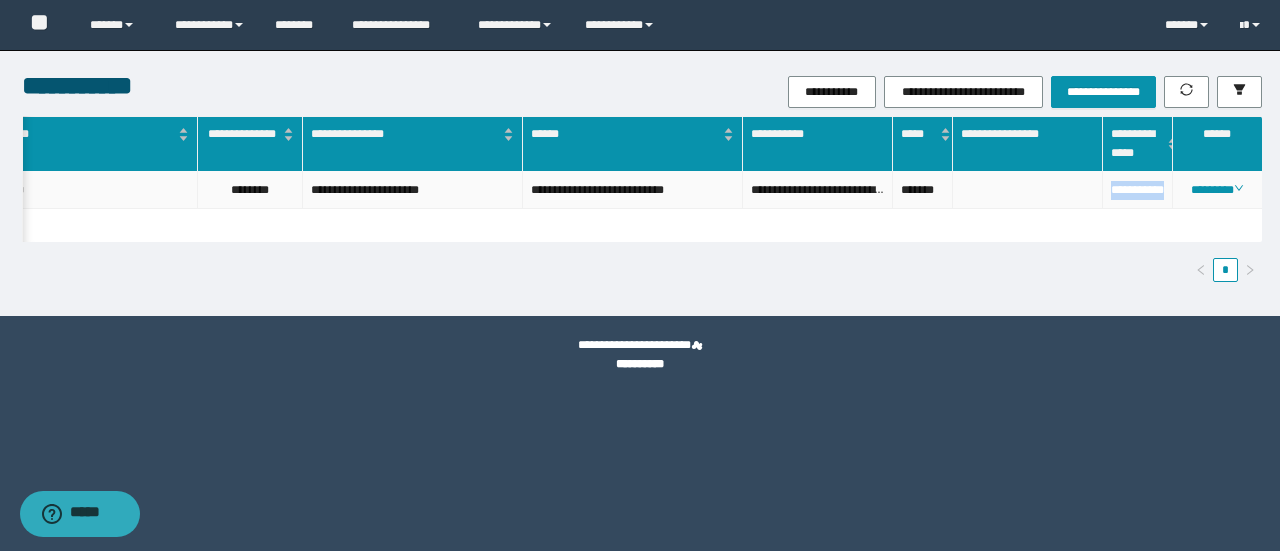 copy on "**********" 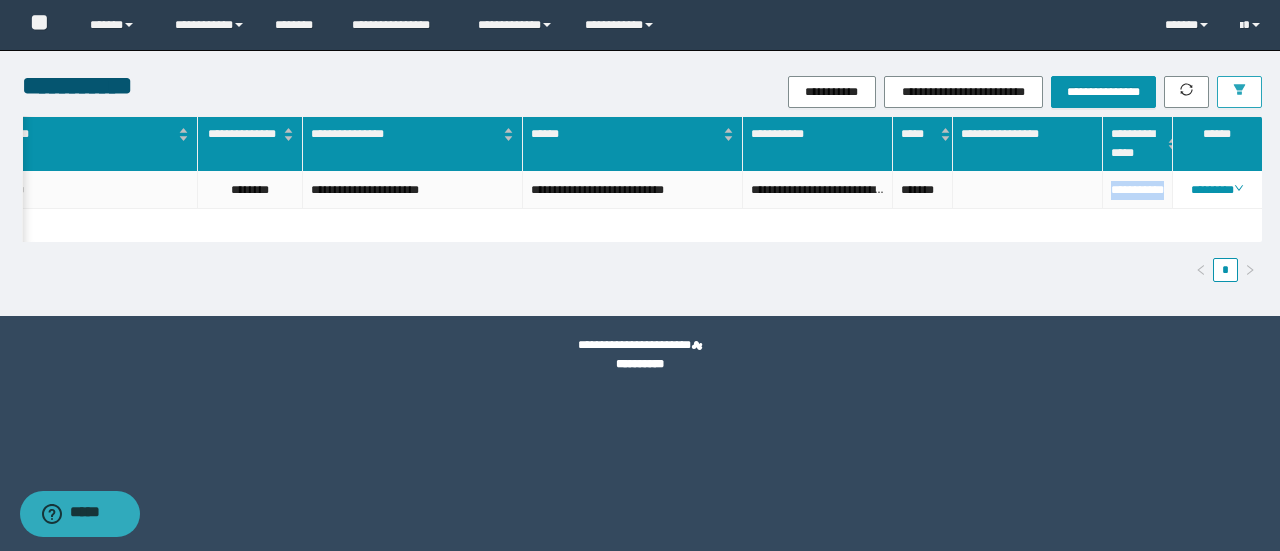 click at bounding box center [1239, 92] 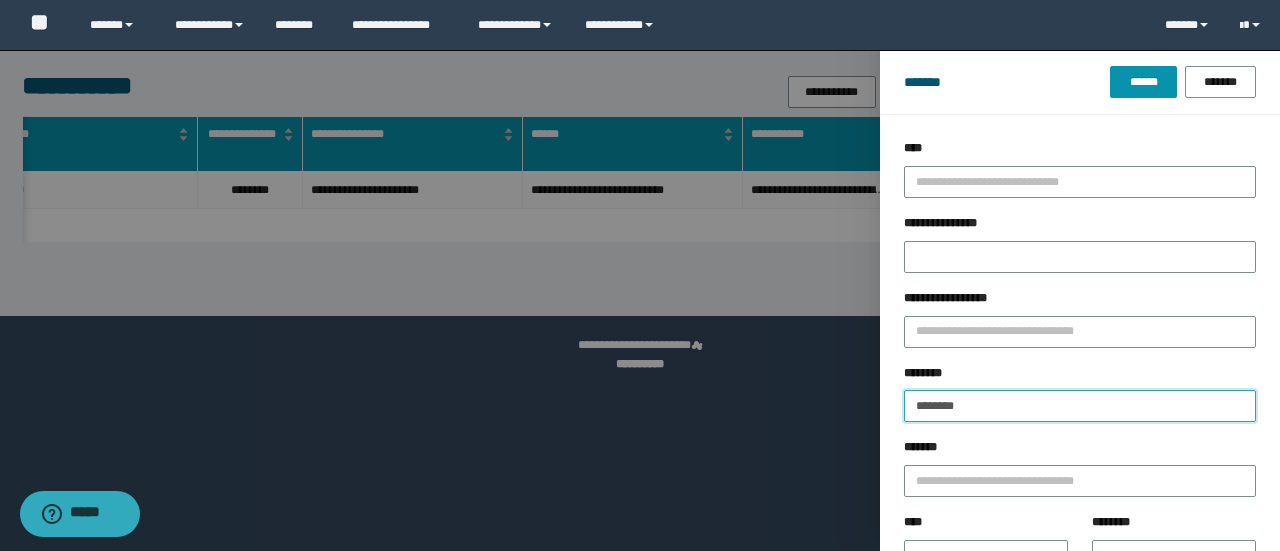 drag, startPoint x: 886, startPoint y: 388, endPoint x: 661, endPoint y: 355, distance: 227.40712 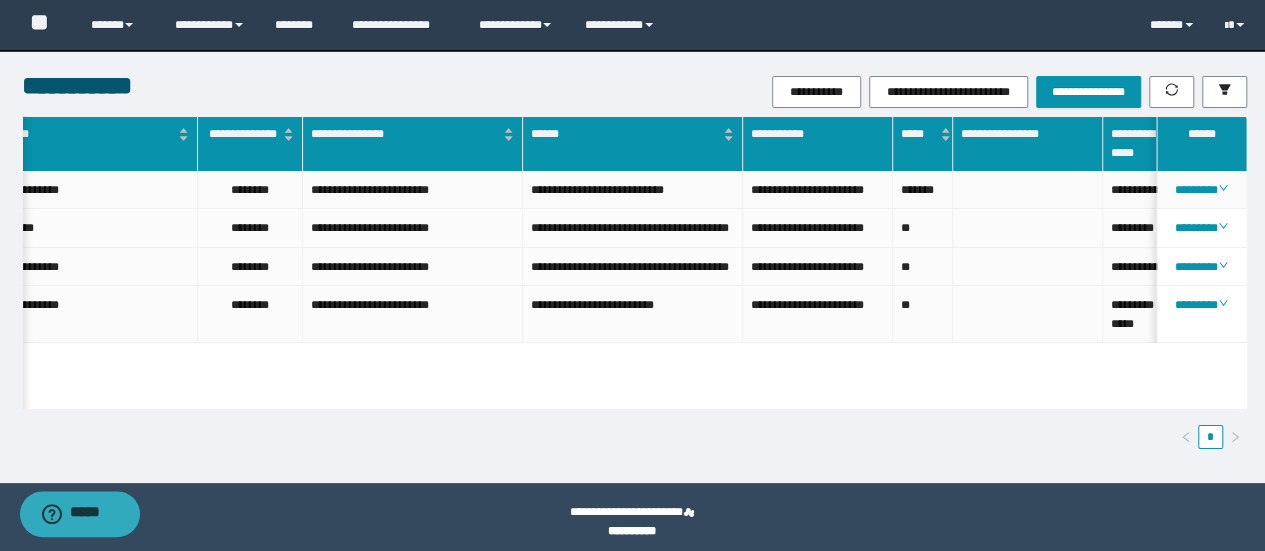 click on "**********" at bounding box center [1138, 190] 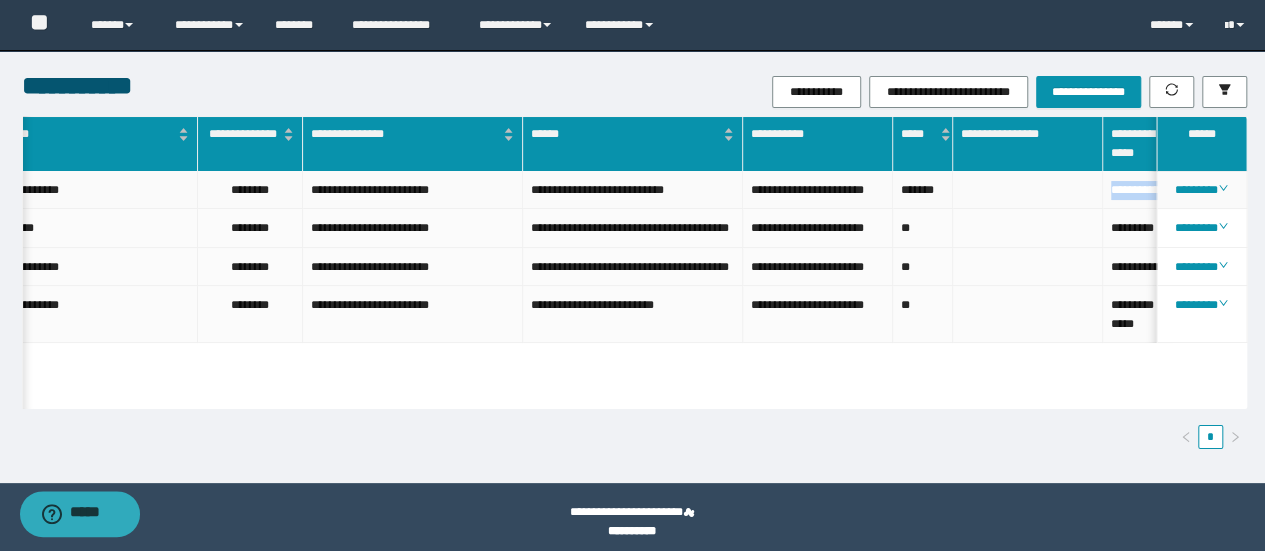 click on "**********" at bounding box center (1138, 190) 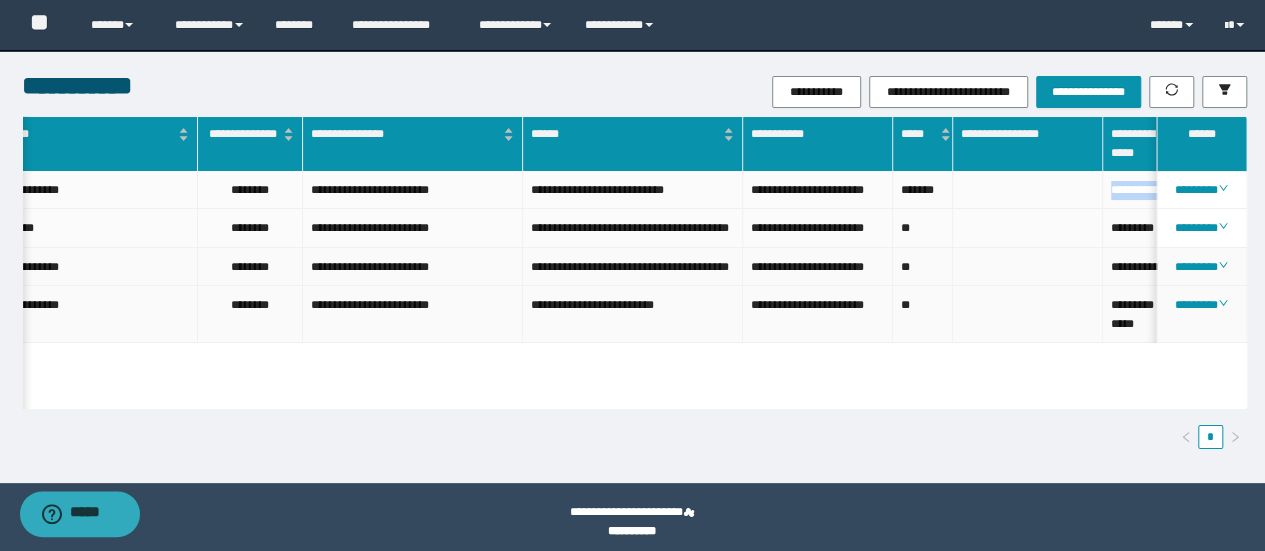 copy on "**********" 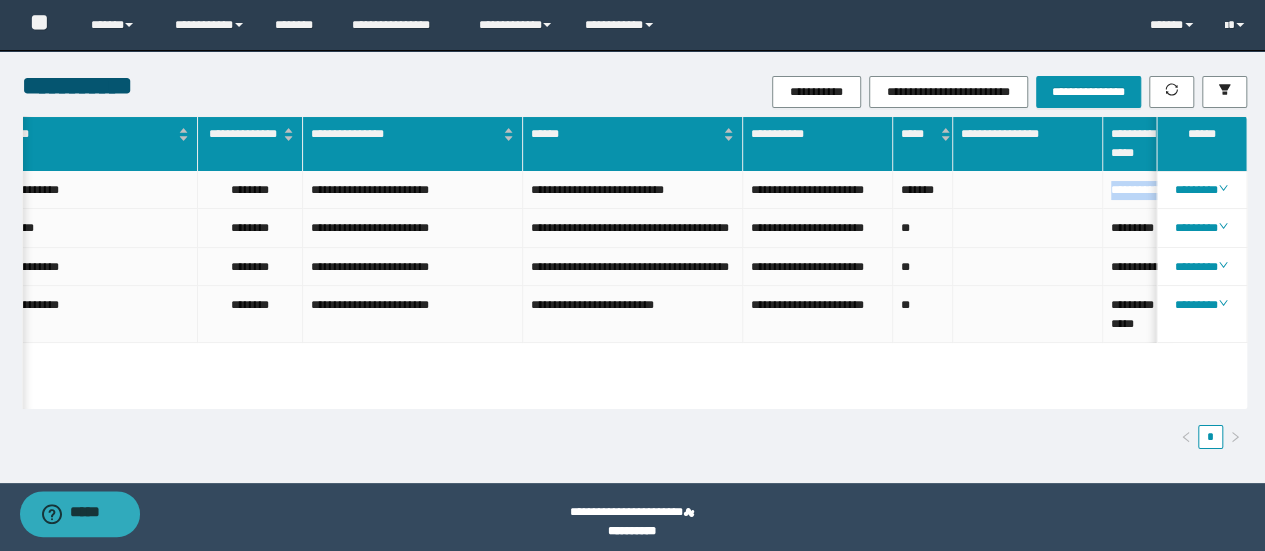 scroll, scrollTop: 0, scrollLeft: 127, axis: horizontal 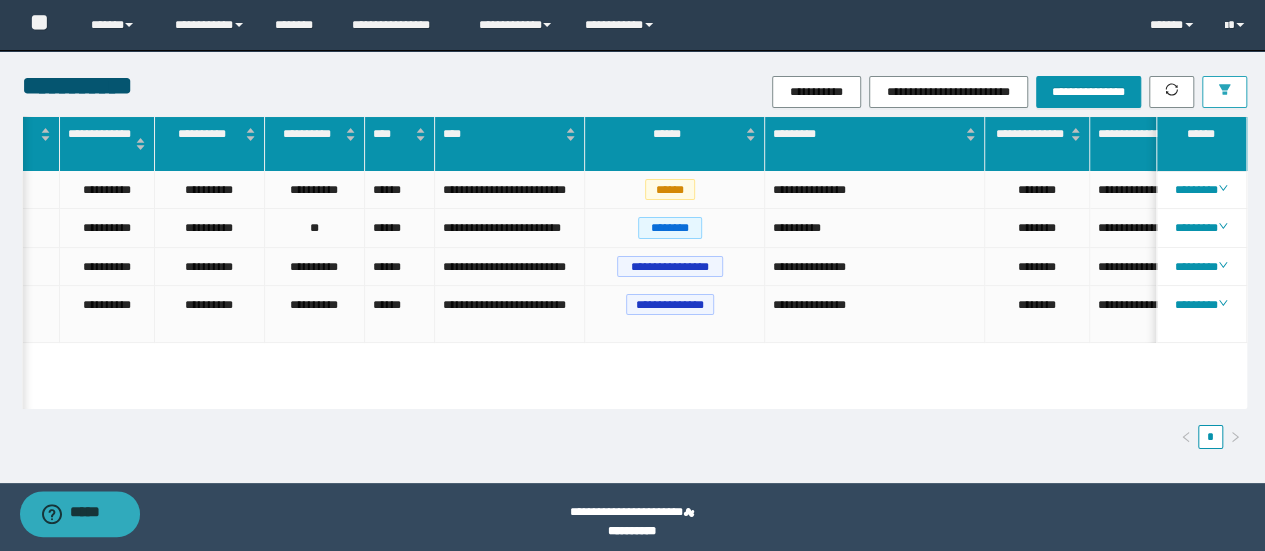 click at bounding box center [1224, 91] 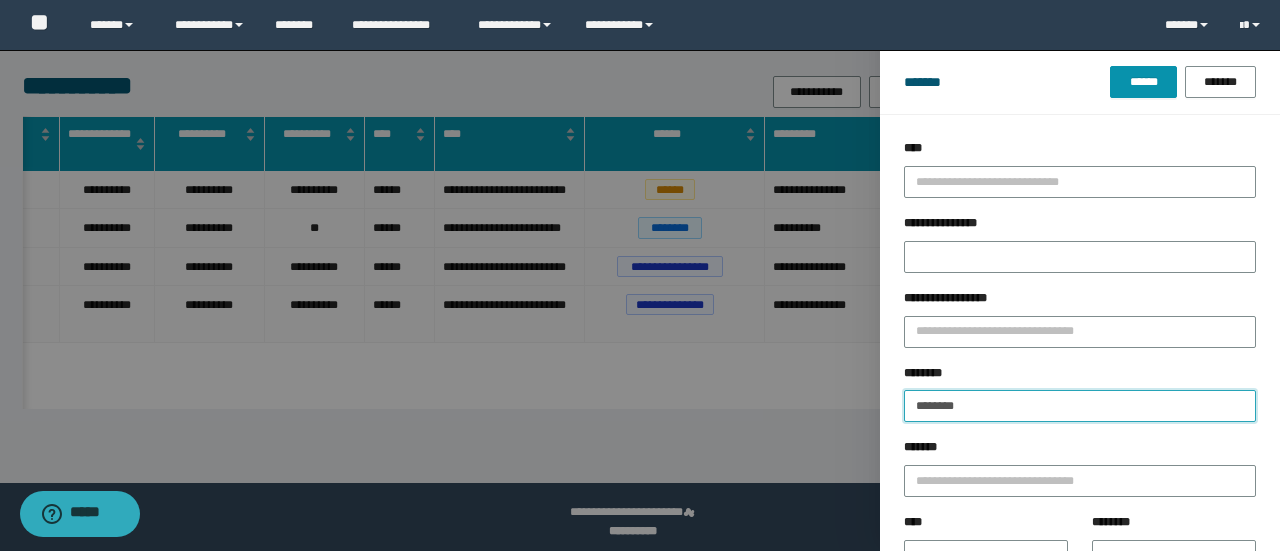 drag, startPoint x: 973, startPoint y: 415, endPoint x: 726, endPoint y: 390, distance: 248.26196 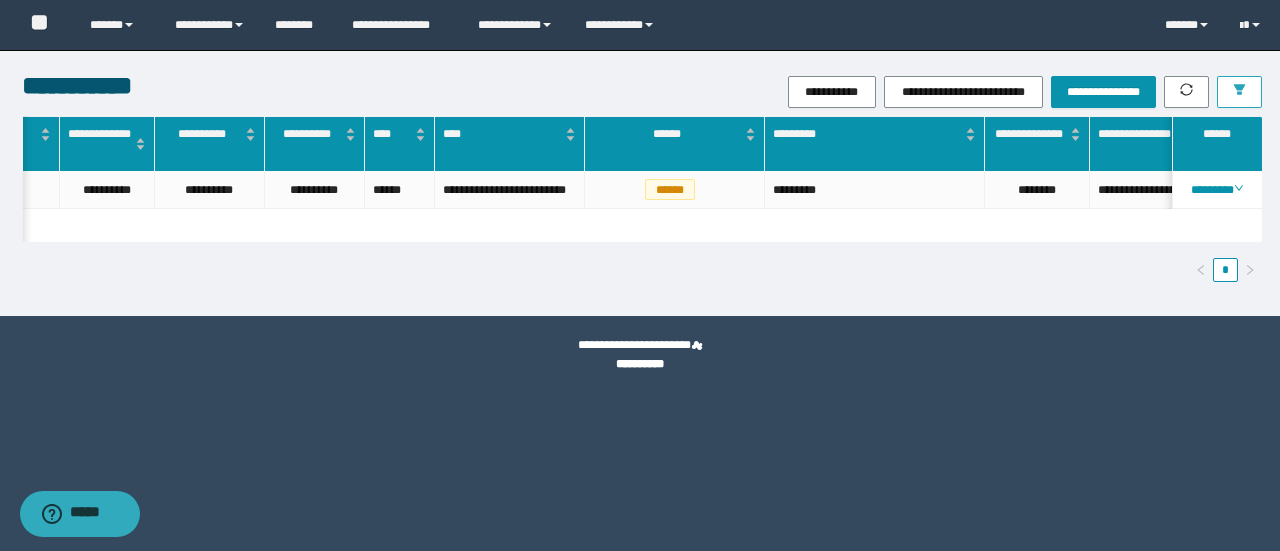 scroll, scrollTop: 0, scrollLeft: 554, axis: horizontal 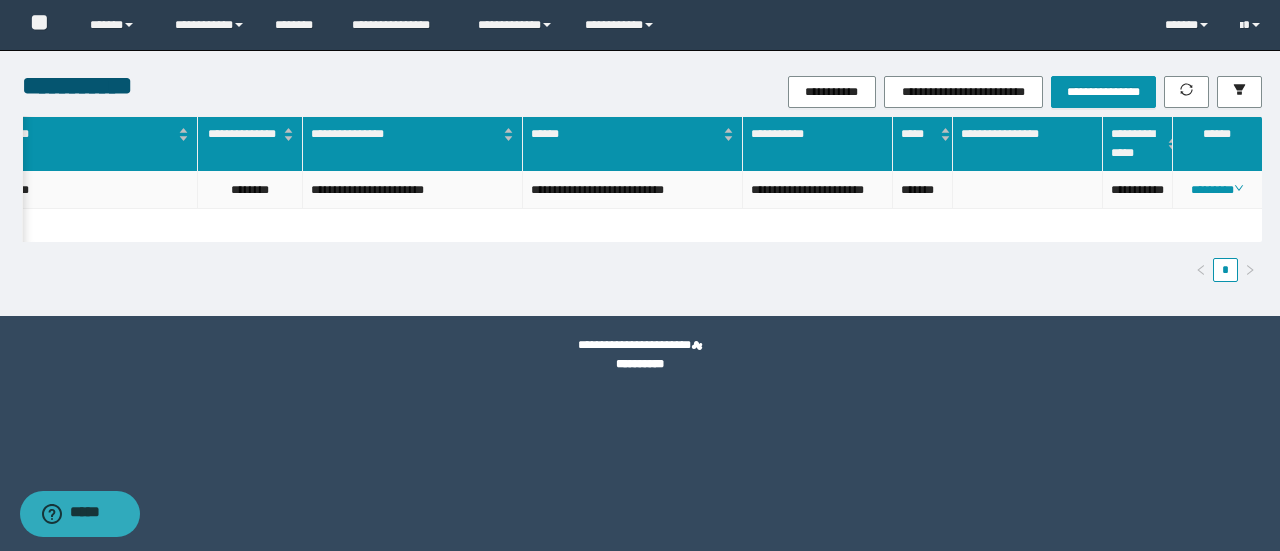 click on "**********" at bounding box center (1138, 190) 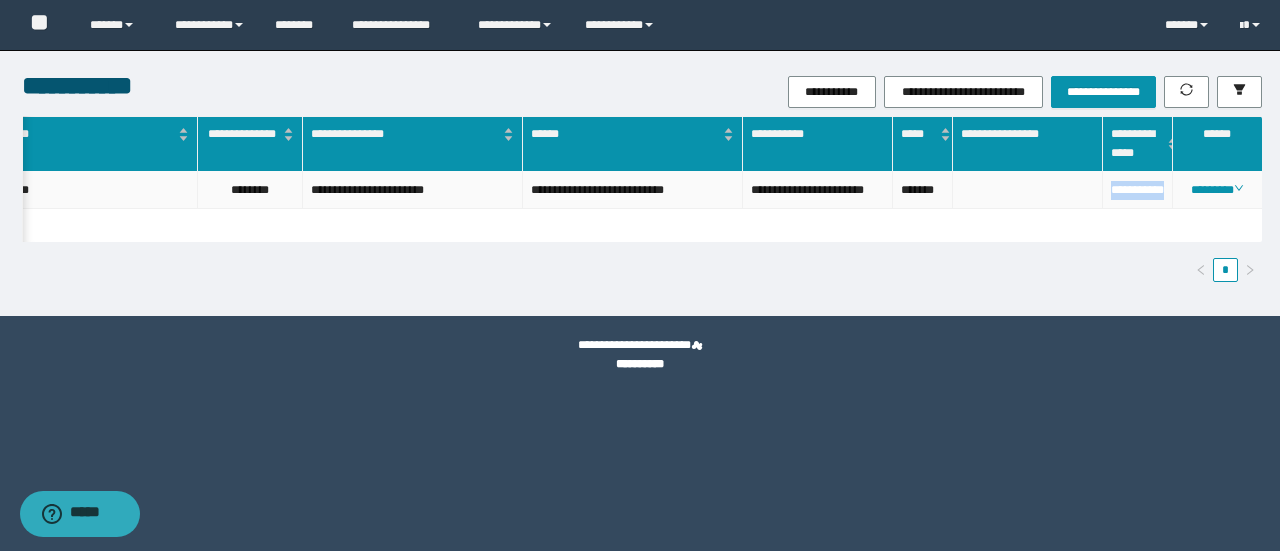 click on "**********" at bounding box center [1138, 190] 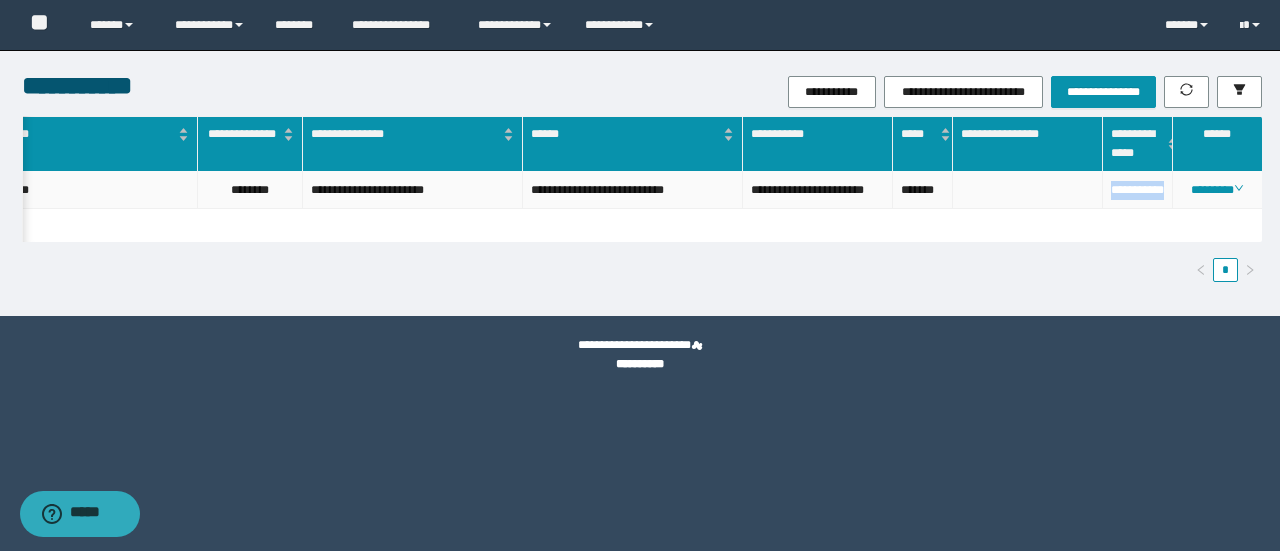 copy on "**********" 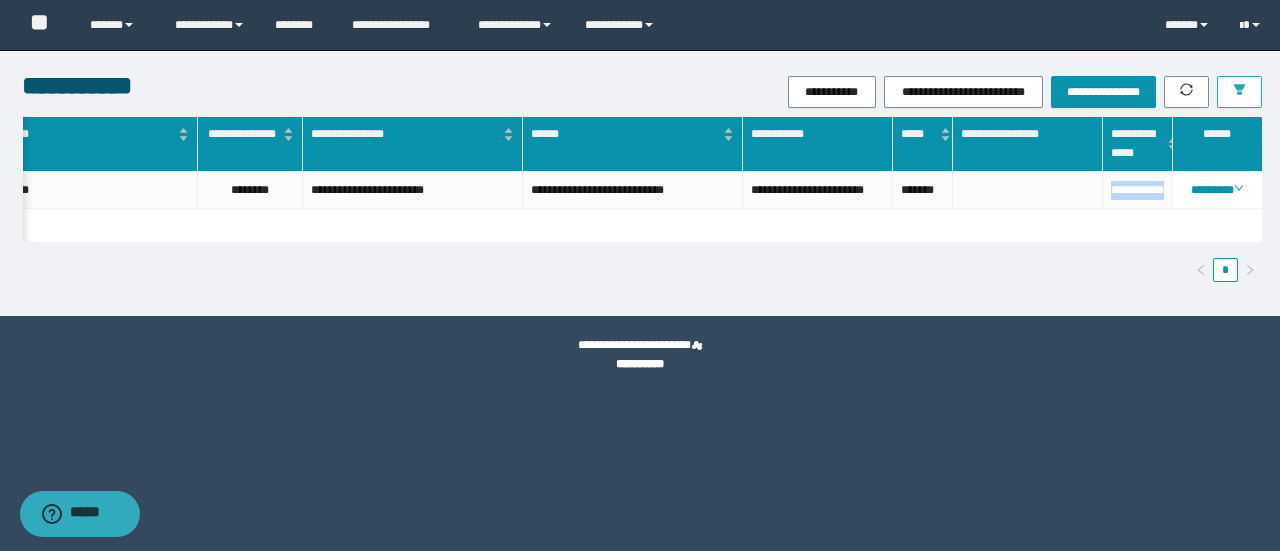 click at bounding box center [1239, 92] 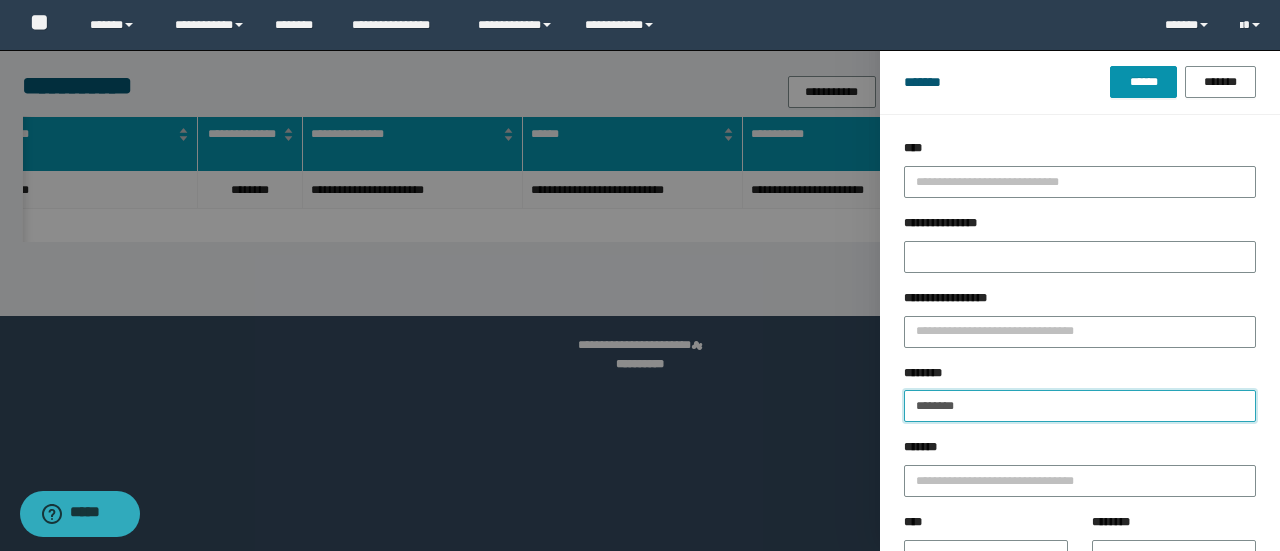 drag, startPoint x: 1005, startPoint y: 402, endPoint x: 558, endPoint y: 433, distance: 448.07367 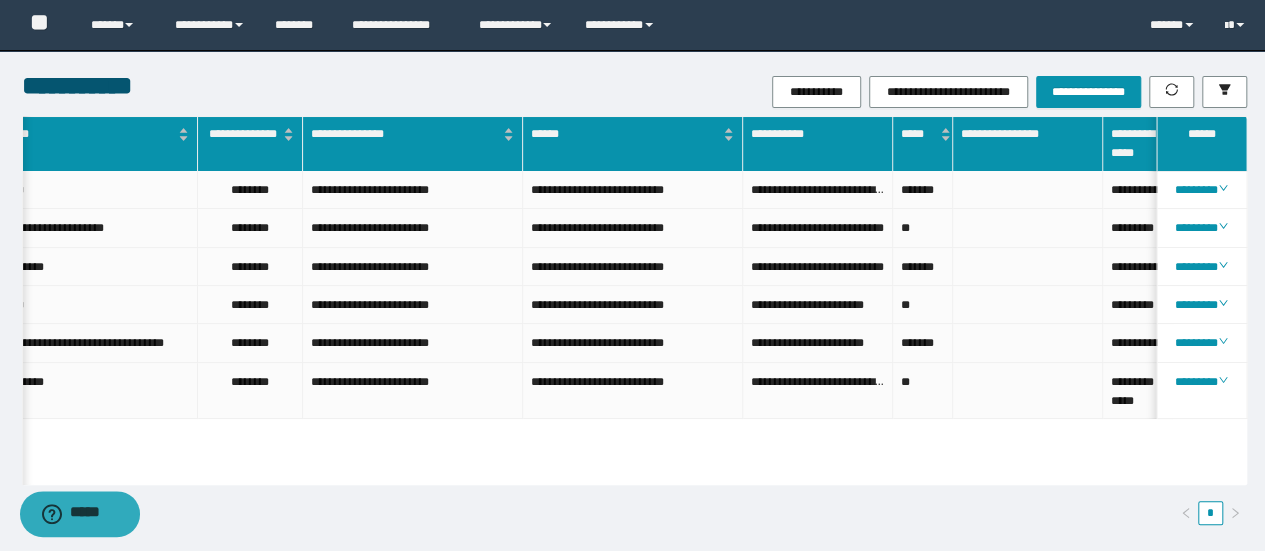 click on "**********" at bounding box center (1138, 190) 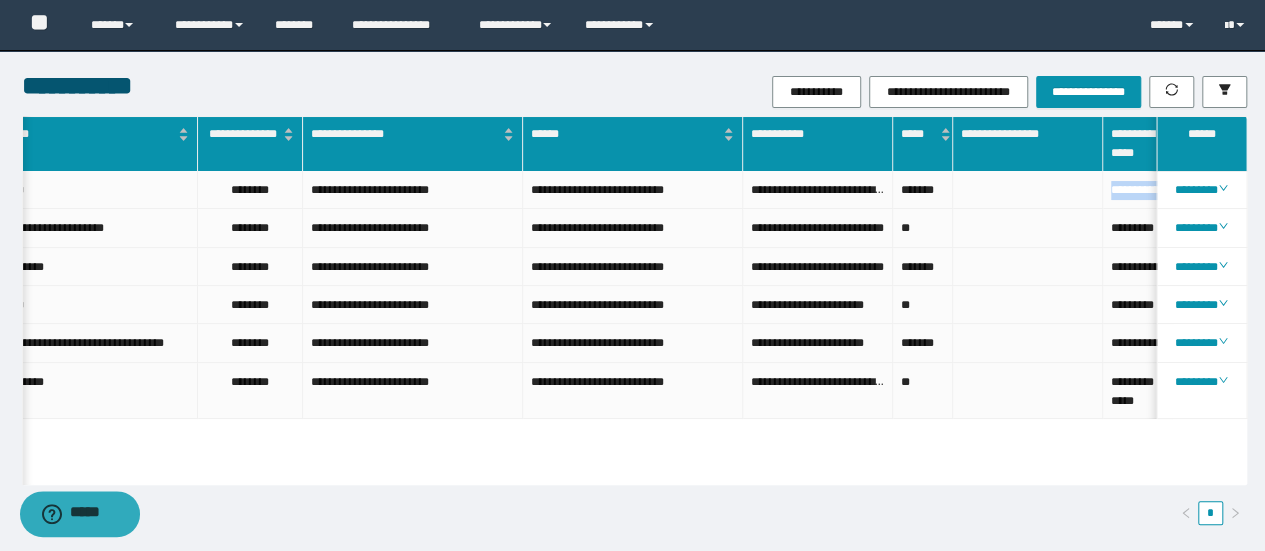 click on "**********" at bounding box center (1138, 190) 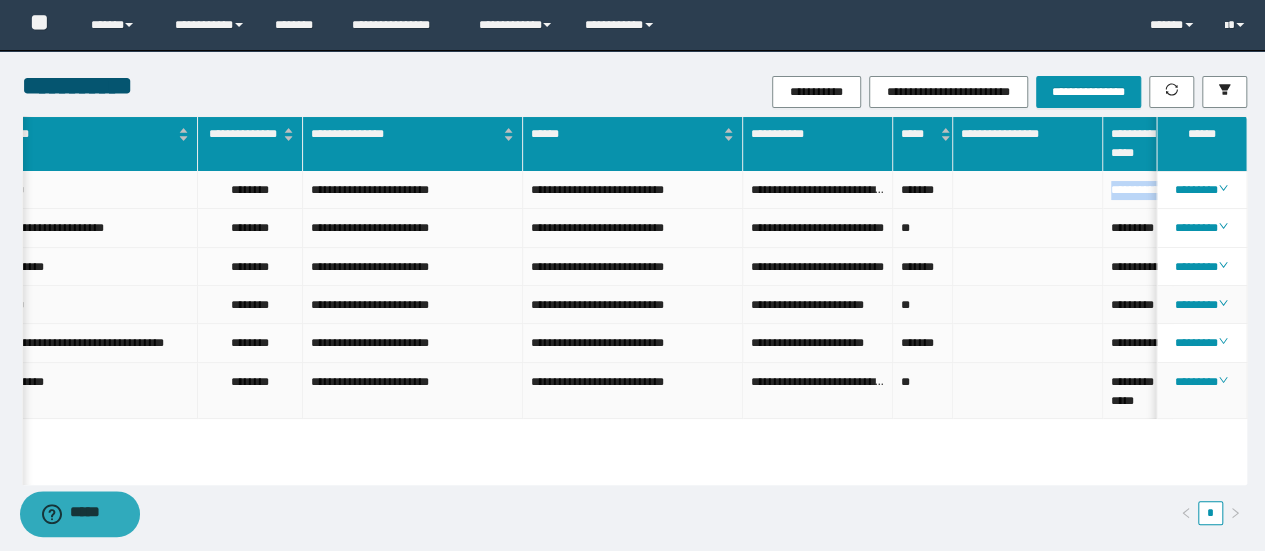 copy on "**********" 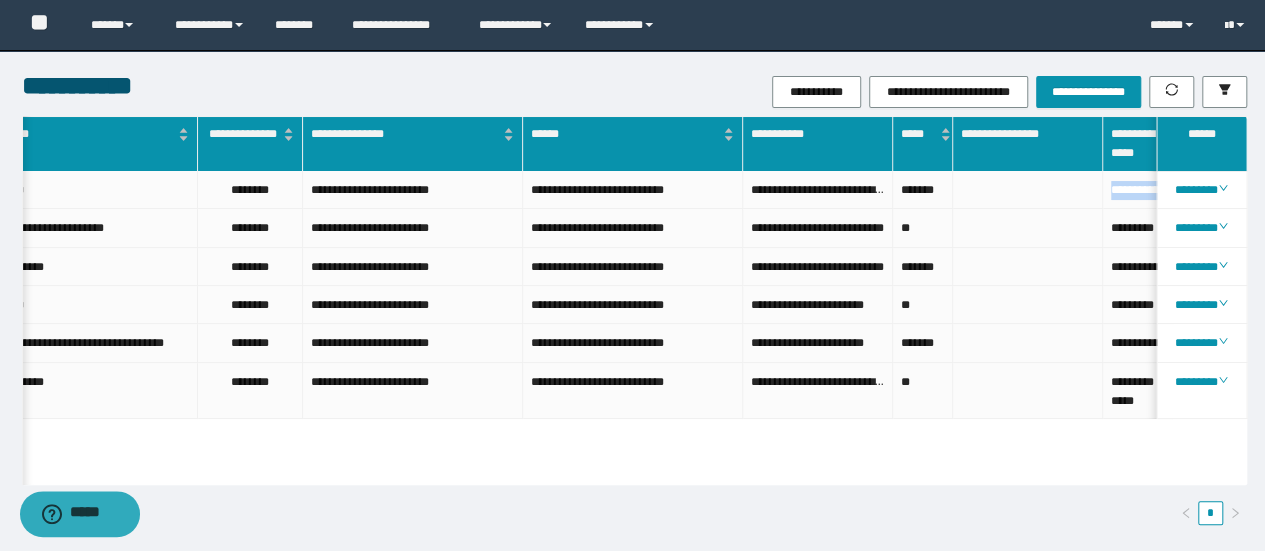 scroll, scrollTop: 0, scrollLeft: 431, axis: horizontal 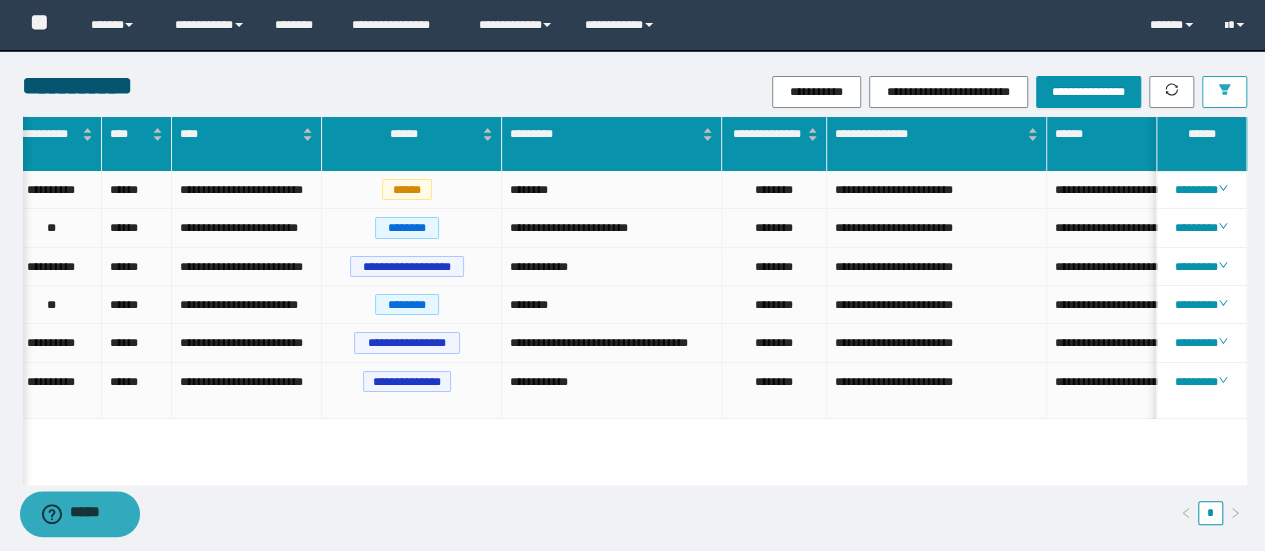 click at bounding box center (1224, 92) 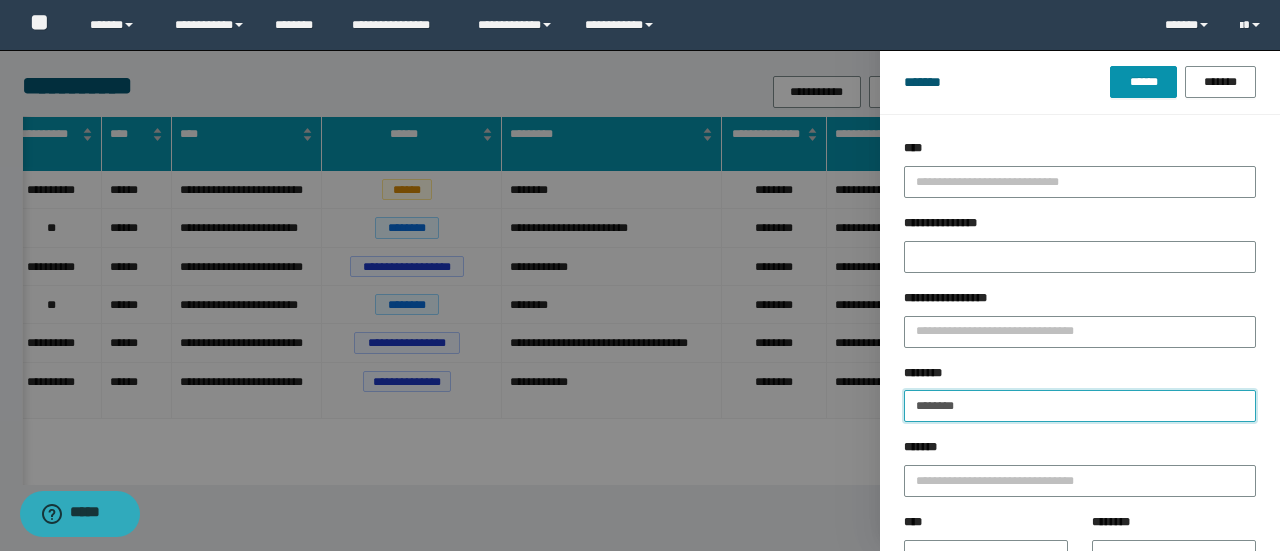drag, startPoint x: 1006, startPoint y: 409, endPoint x: 485, endPoint y: 393, distance: 521.2456 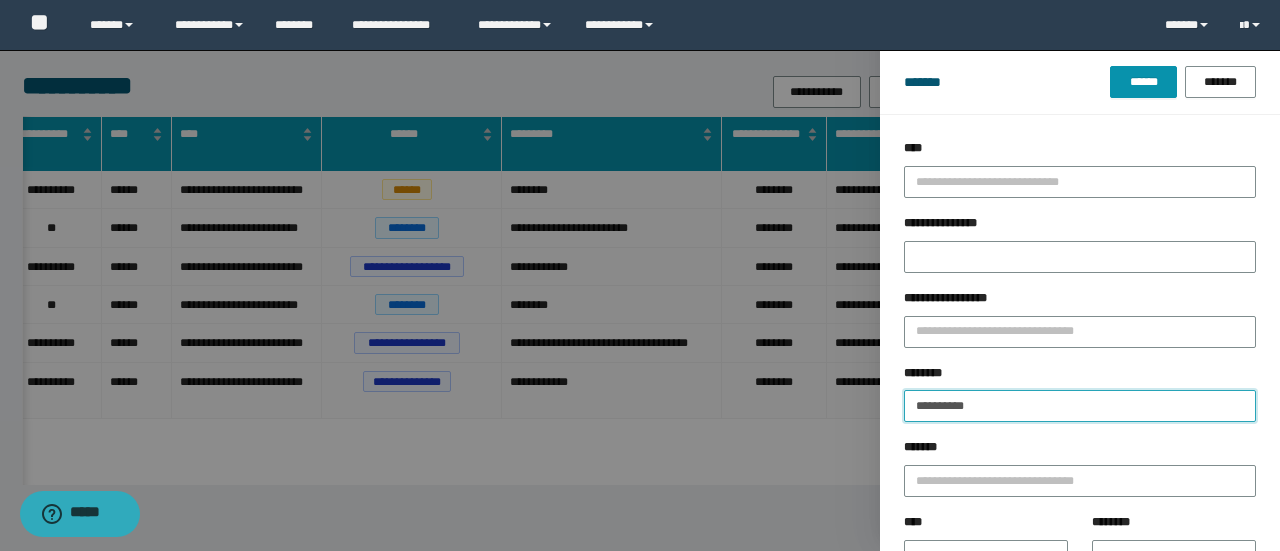 click on "******" at bounding box center [1143, 82] 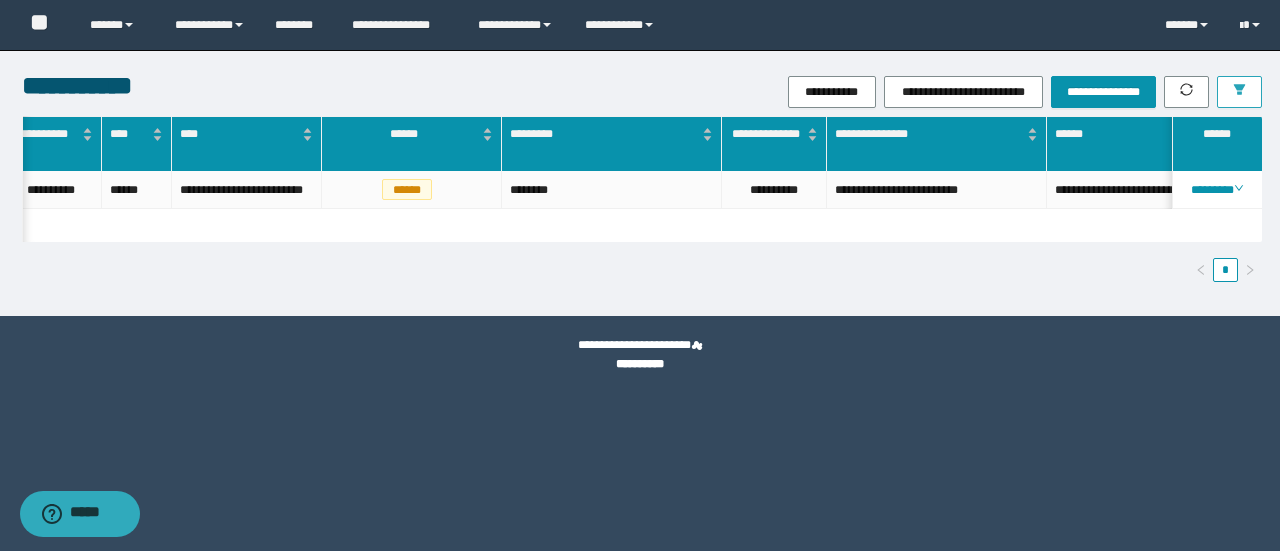 scroll, scrollTop: 0, scrollLeft: 920, axis: horizontal 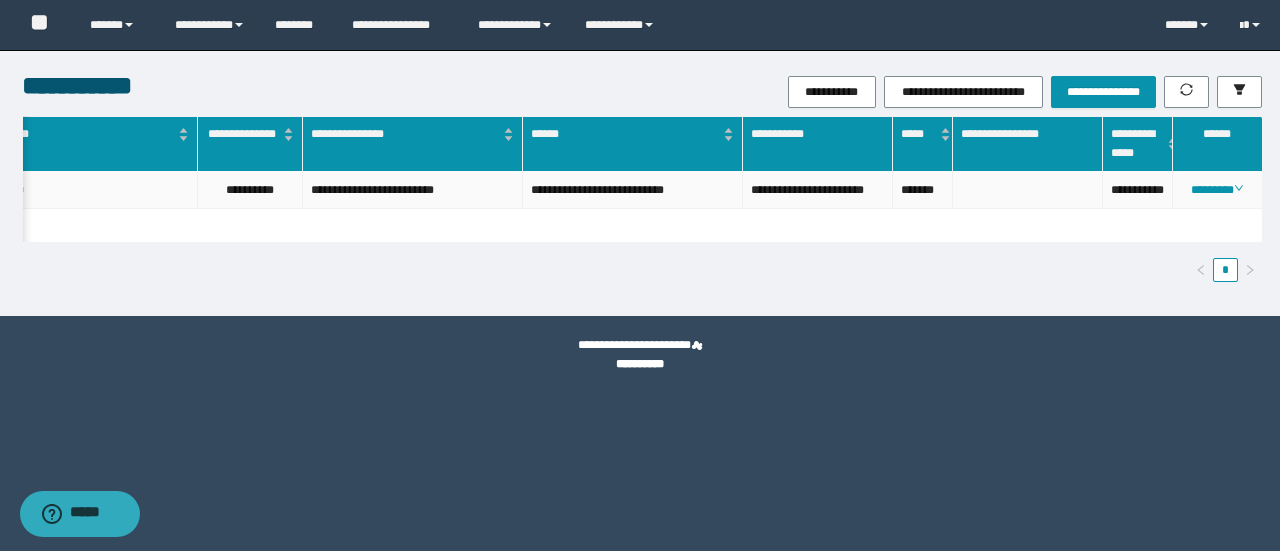 click on "**********" at bounding box center [1138, 190] 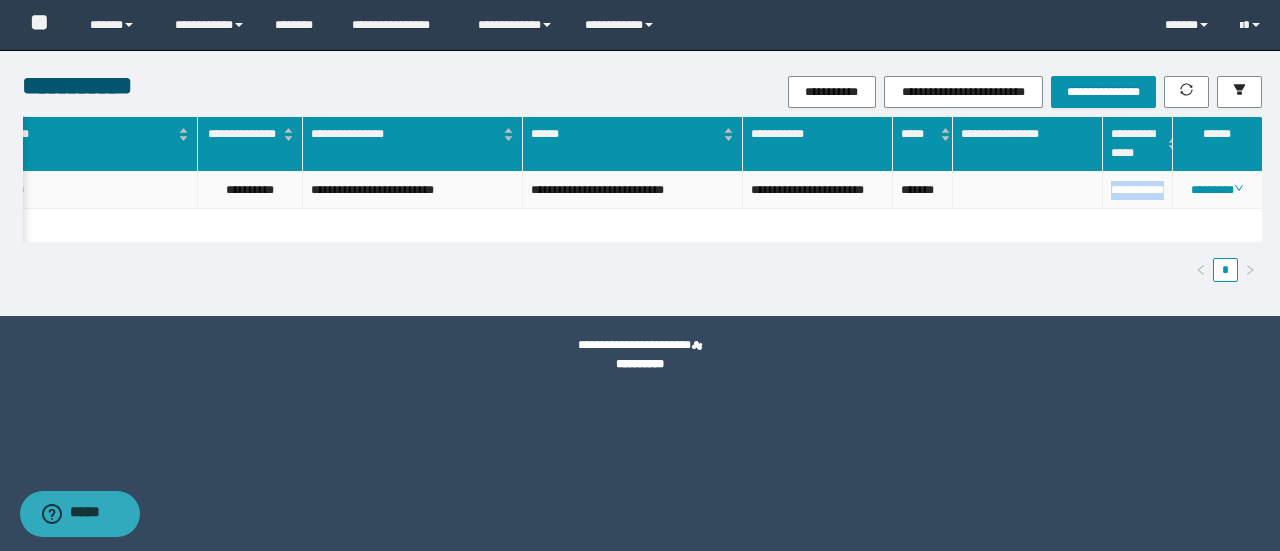 click on "**********" at bounding box center (1138, 190) 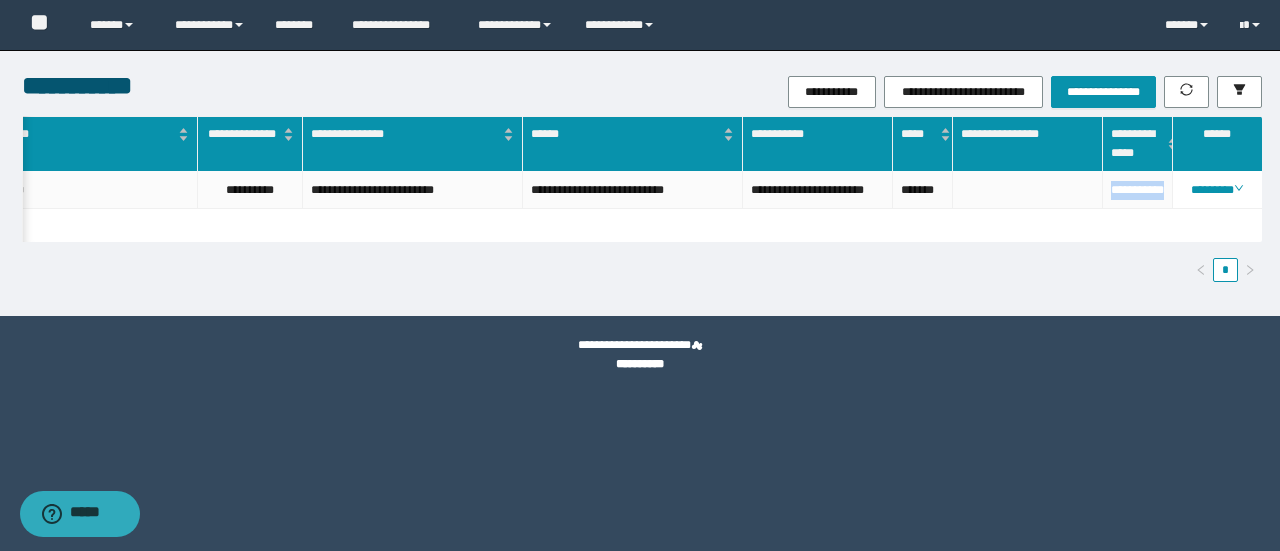 copy on "**********" 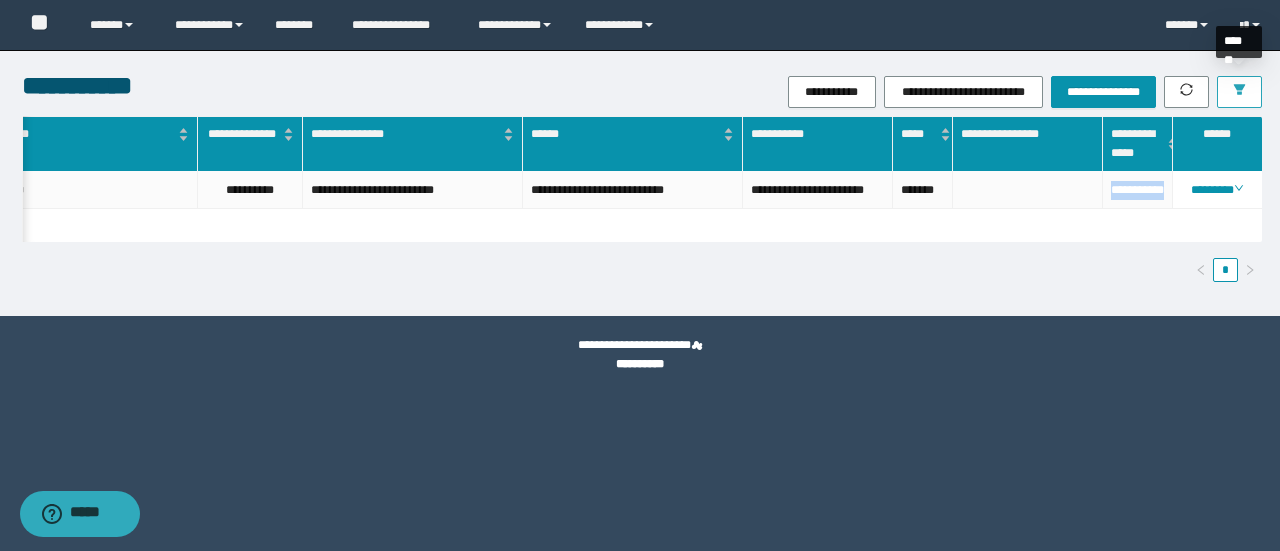 click at bounding box center [1239, 92] 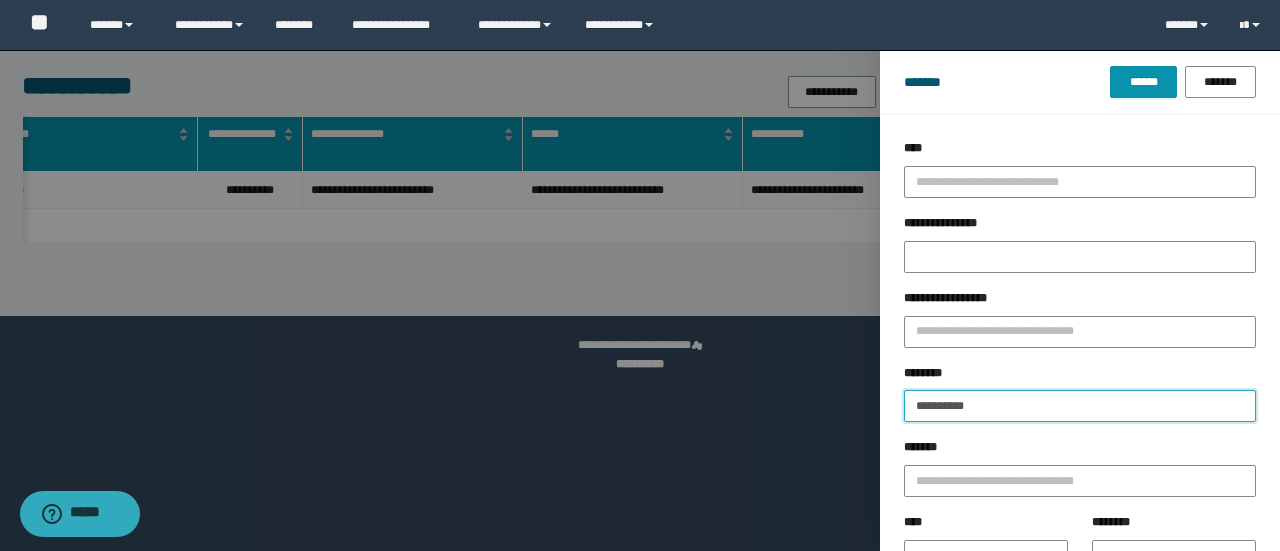 drag, startPoint x: 997, startPoint y: 403, endPoint x: 558, endPoint y: 323, distance: 446.22977 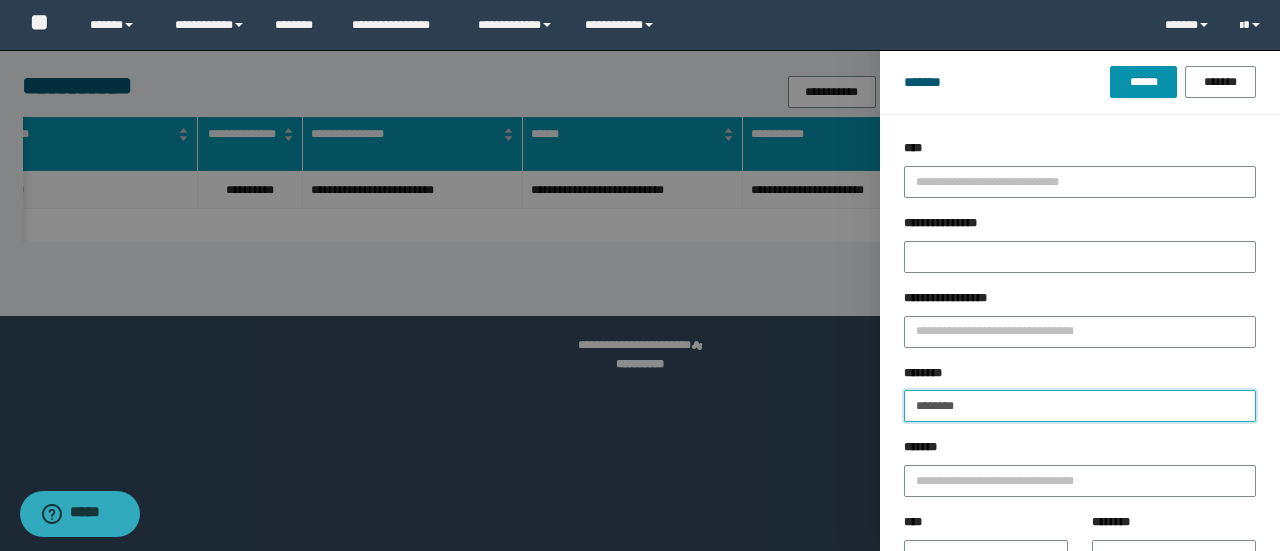 type on "********" 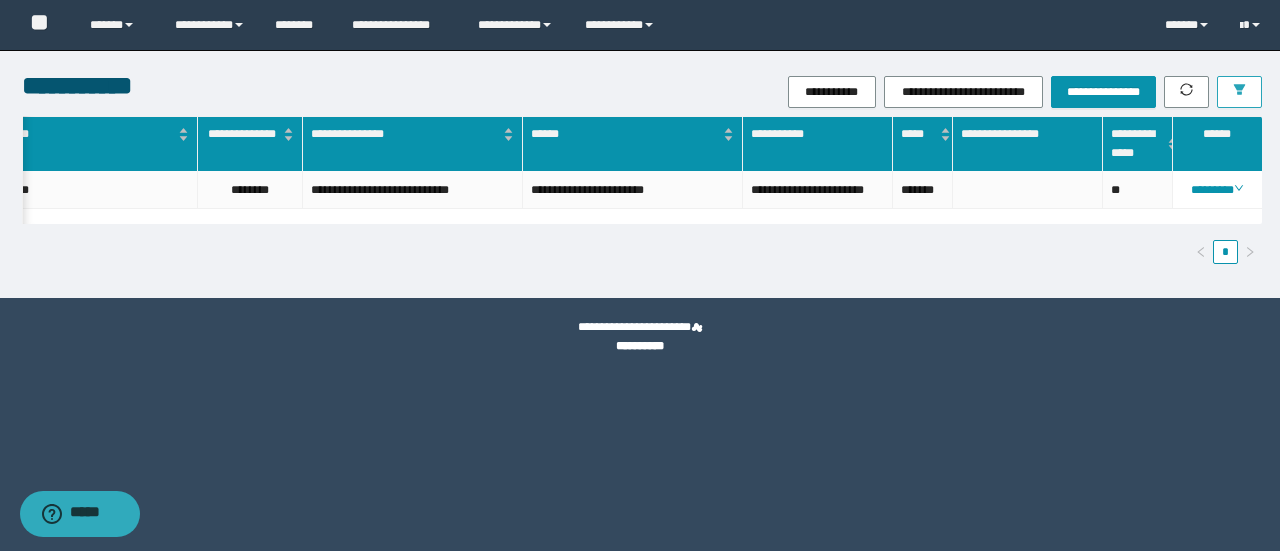 scroll, scrollTop: 0, scrollLeft: 820, axis: horizontal 